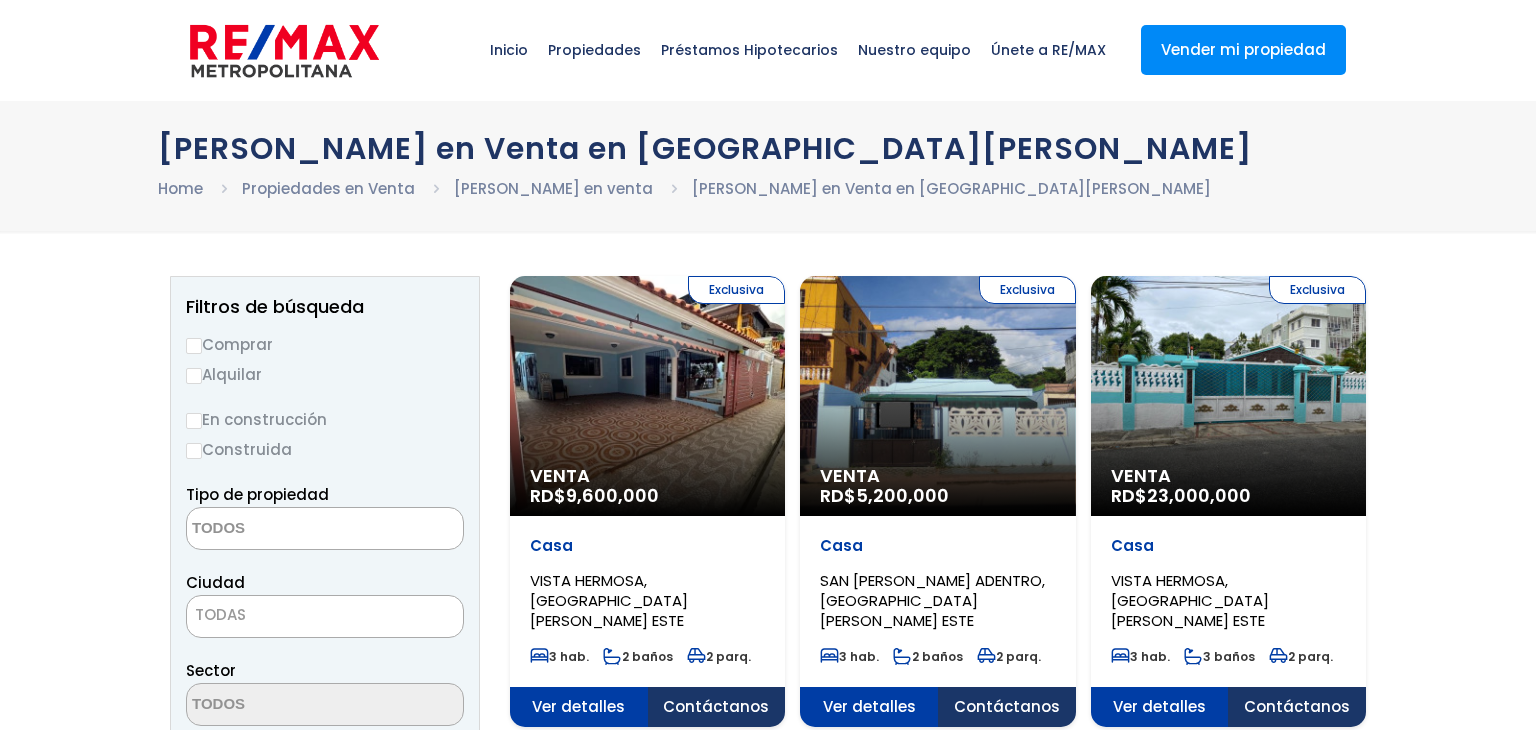 select 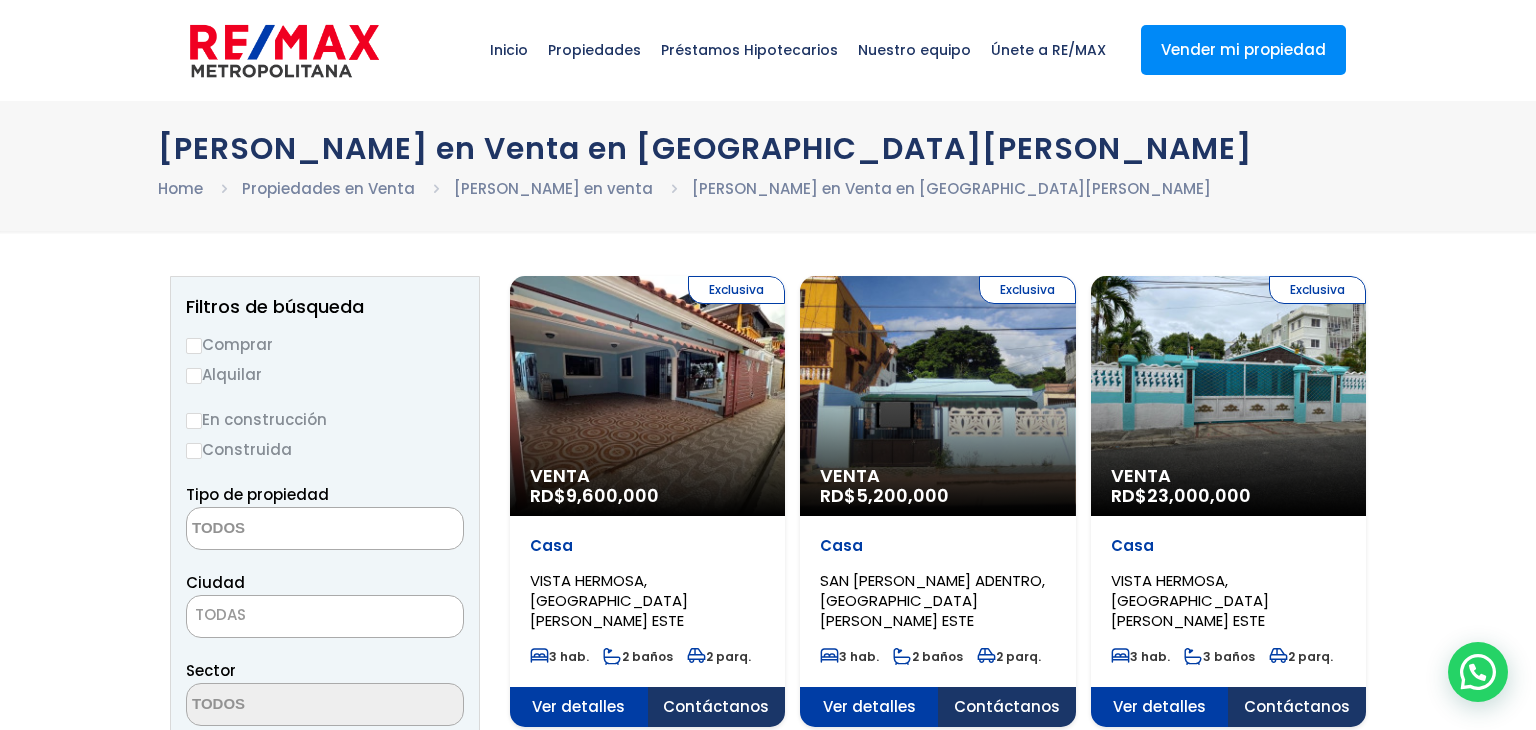 scroll, scrollTop: 0, scrollLeft: 0, axis: both 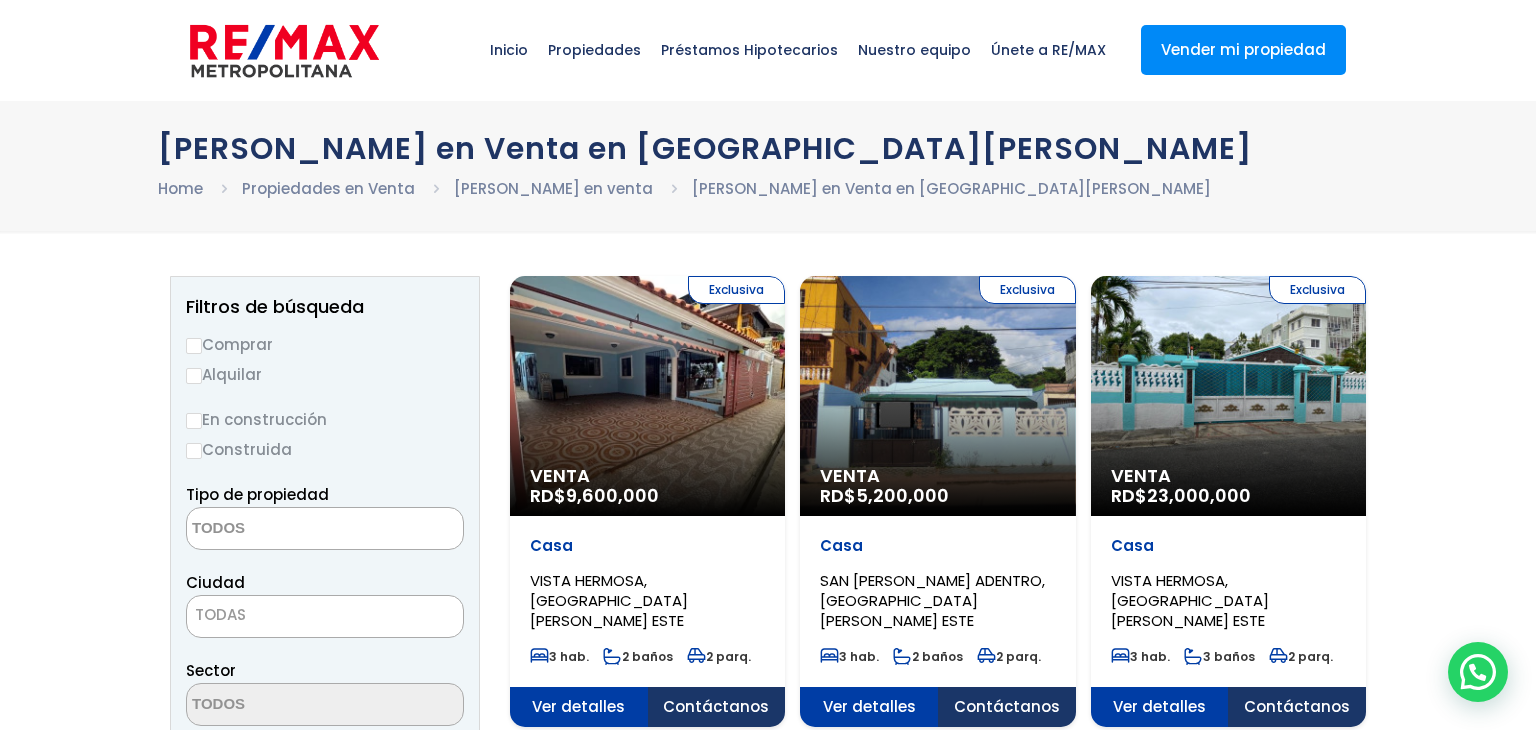 click on "Comprar" at bounding box center (194, 346) 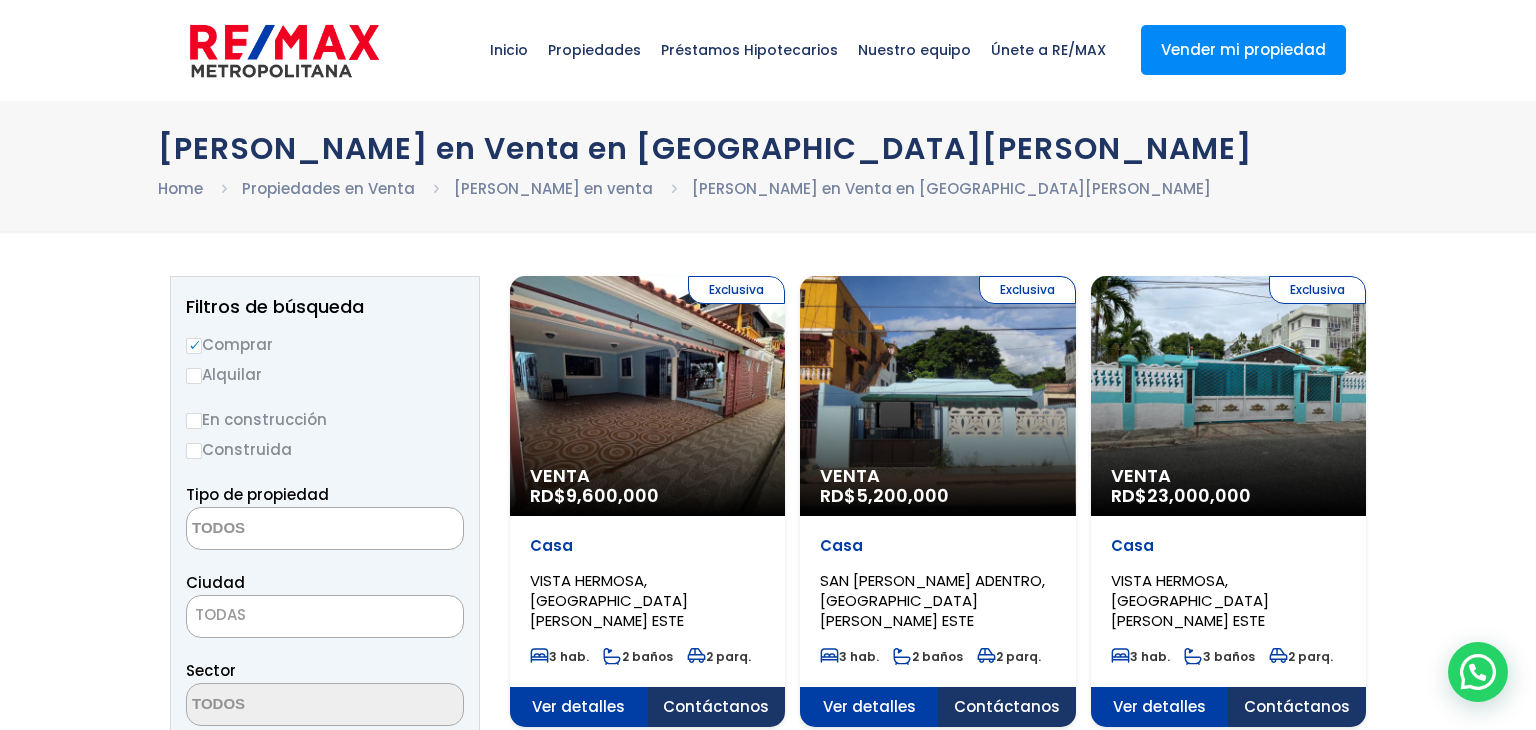 scroll, scrollTop: 0, scrollLeft: 0, axis: both 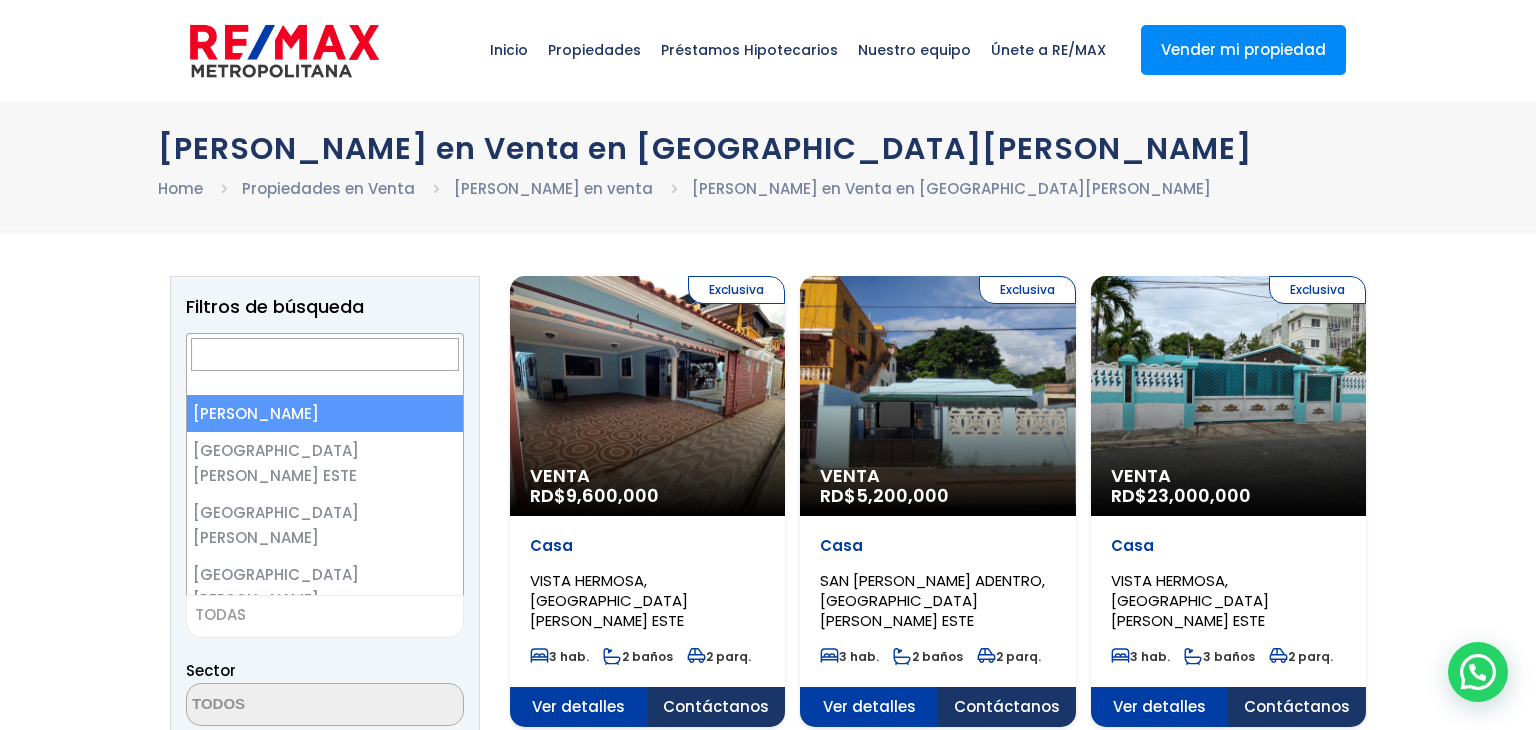click on "TODAS" at bounding box center [220, 614] 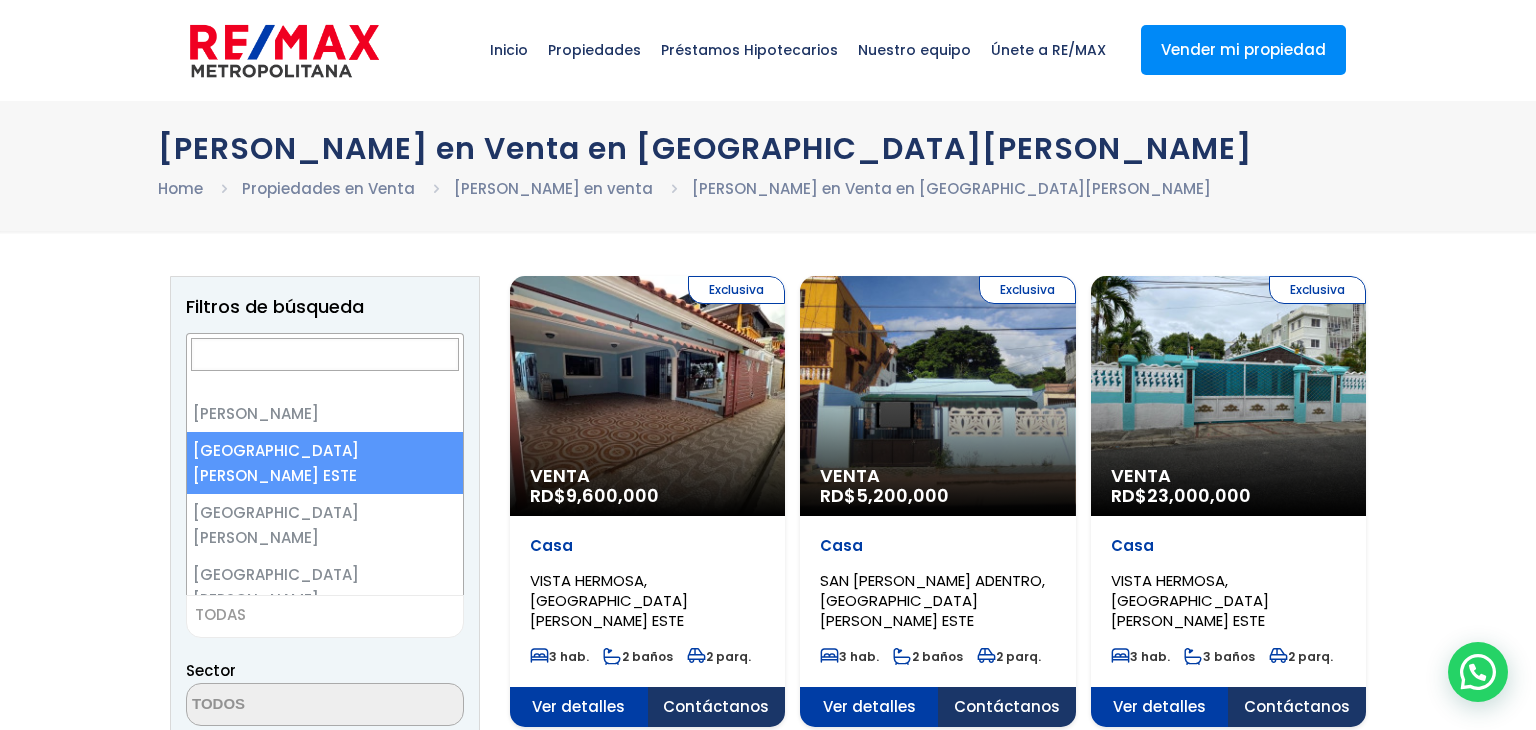 select on "148" 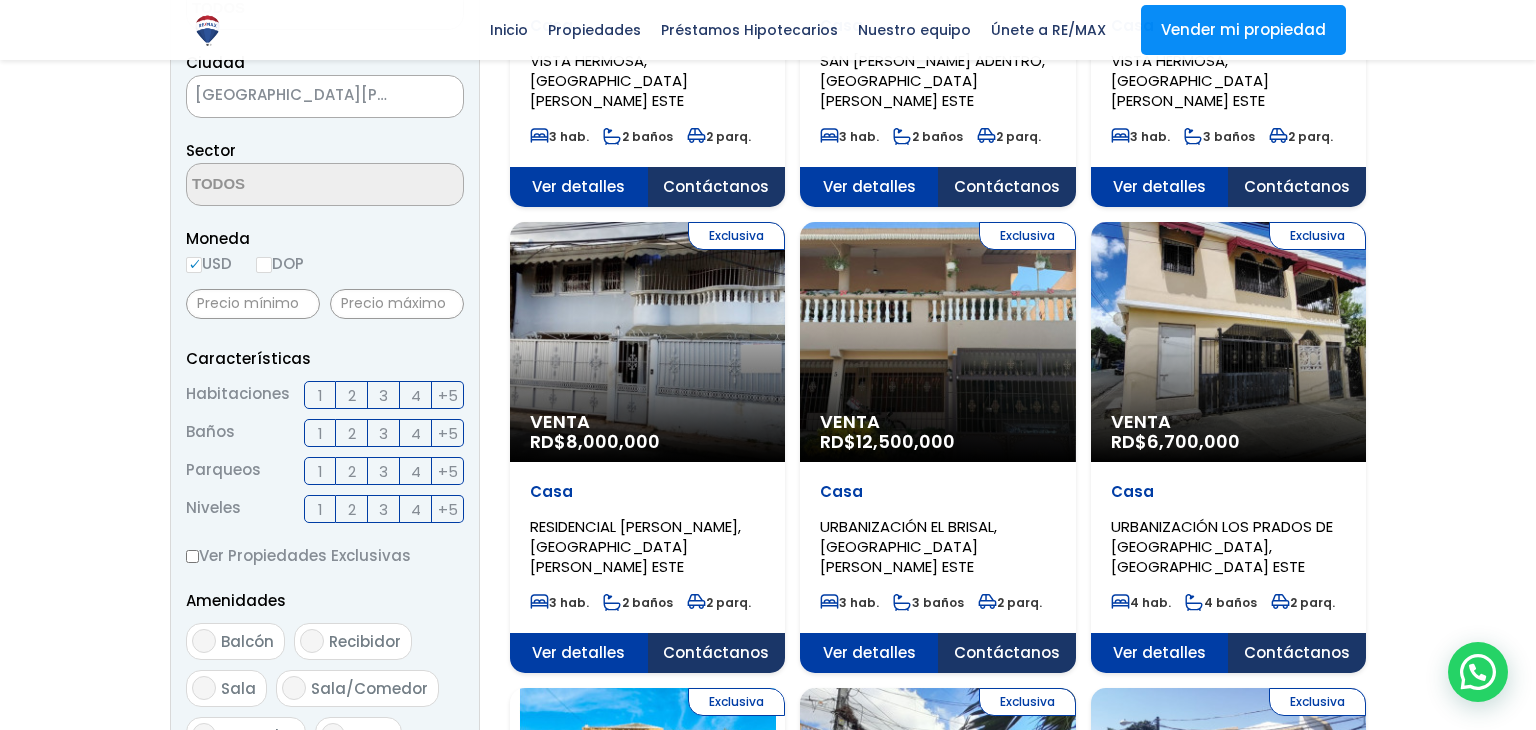 scroll, scrollTop: 520, scrollLeft: 0, axis: vertical 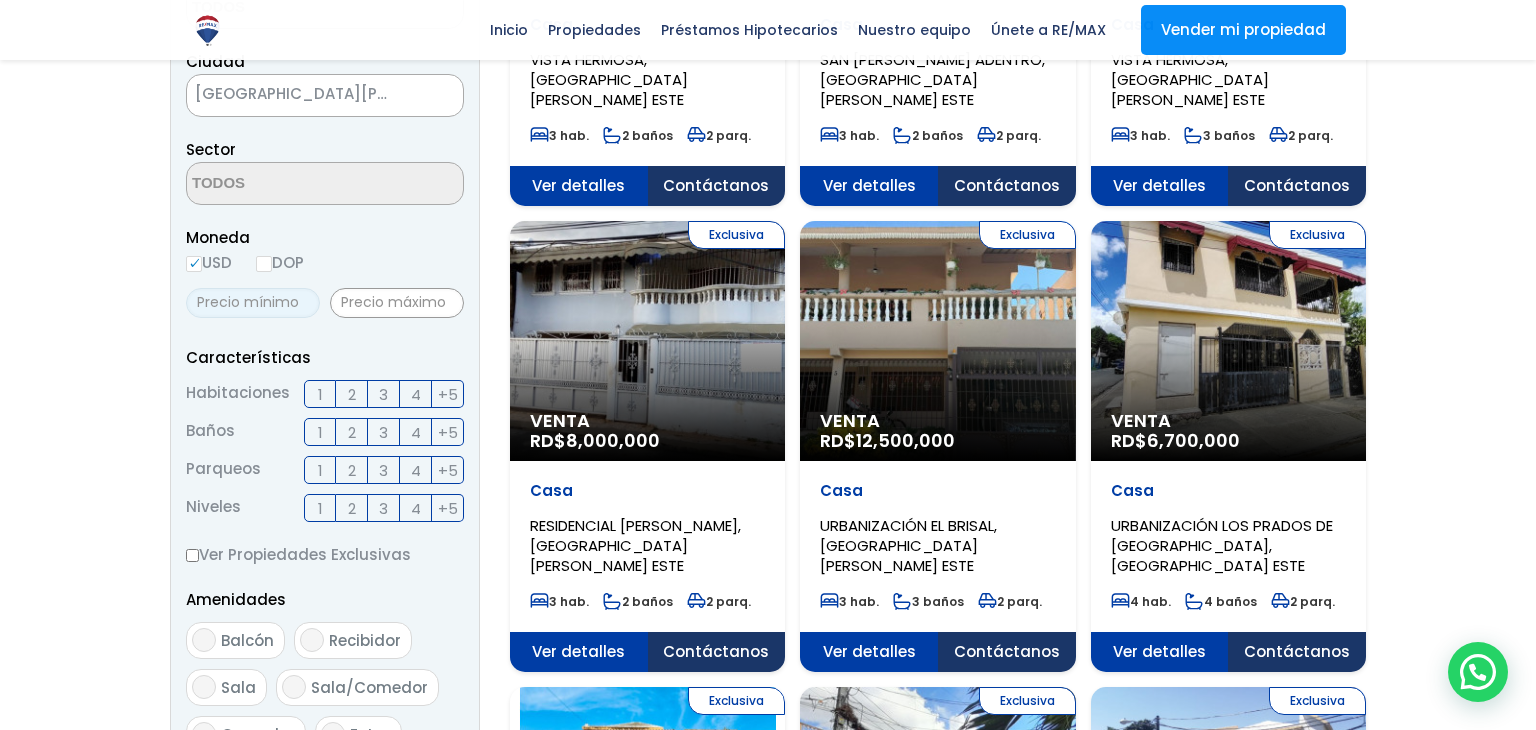 click at bounding box center (253, 303) 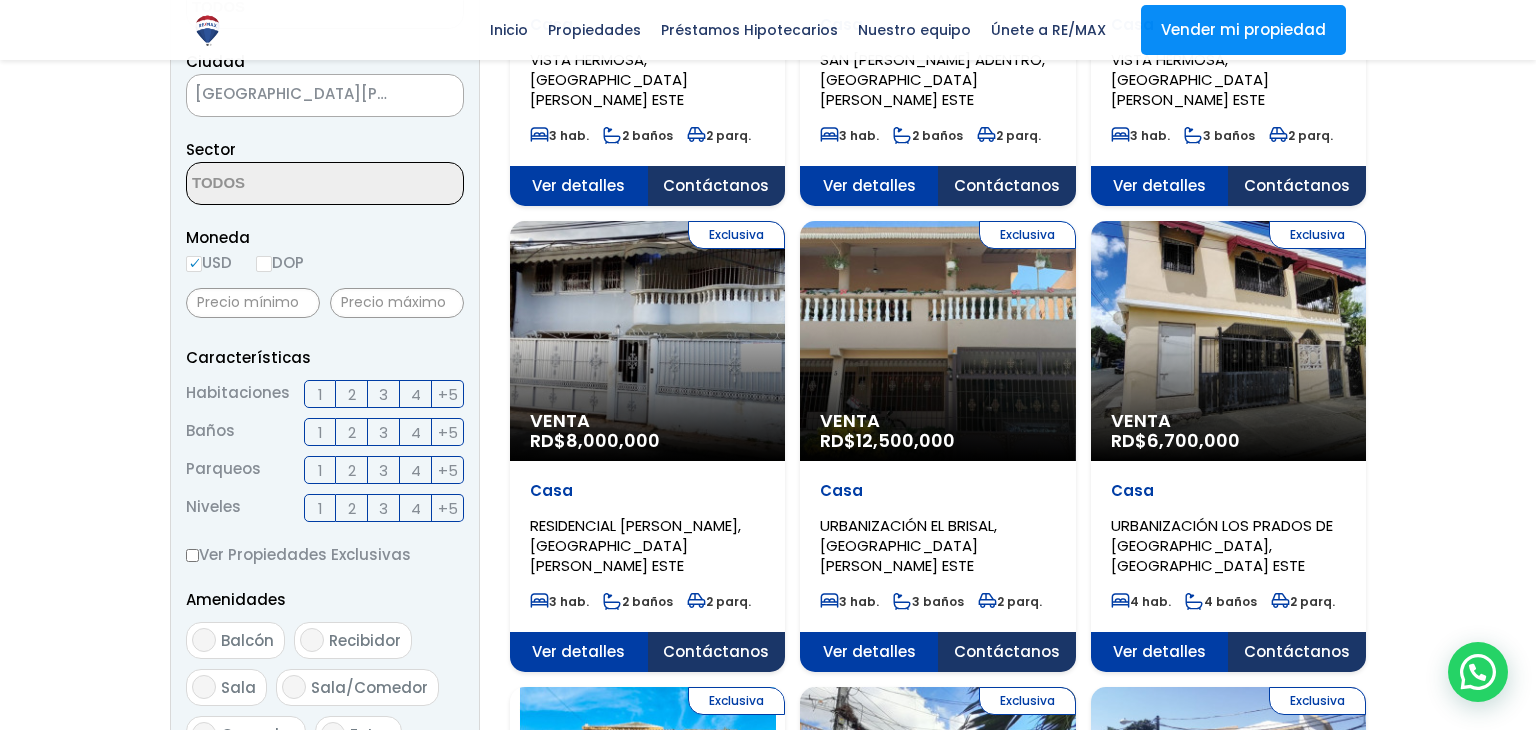 click on "DOP" at bounding box center [264, 264] 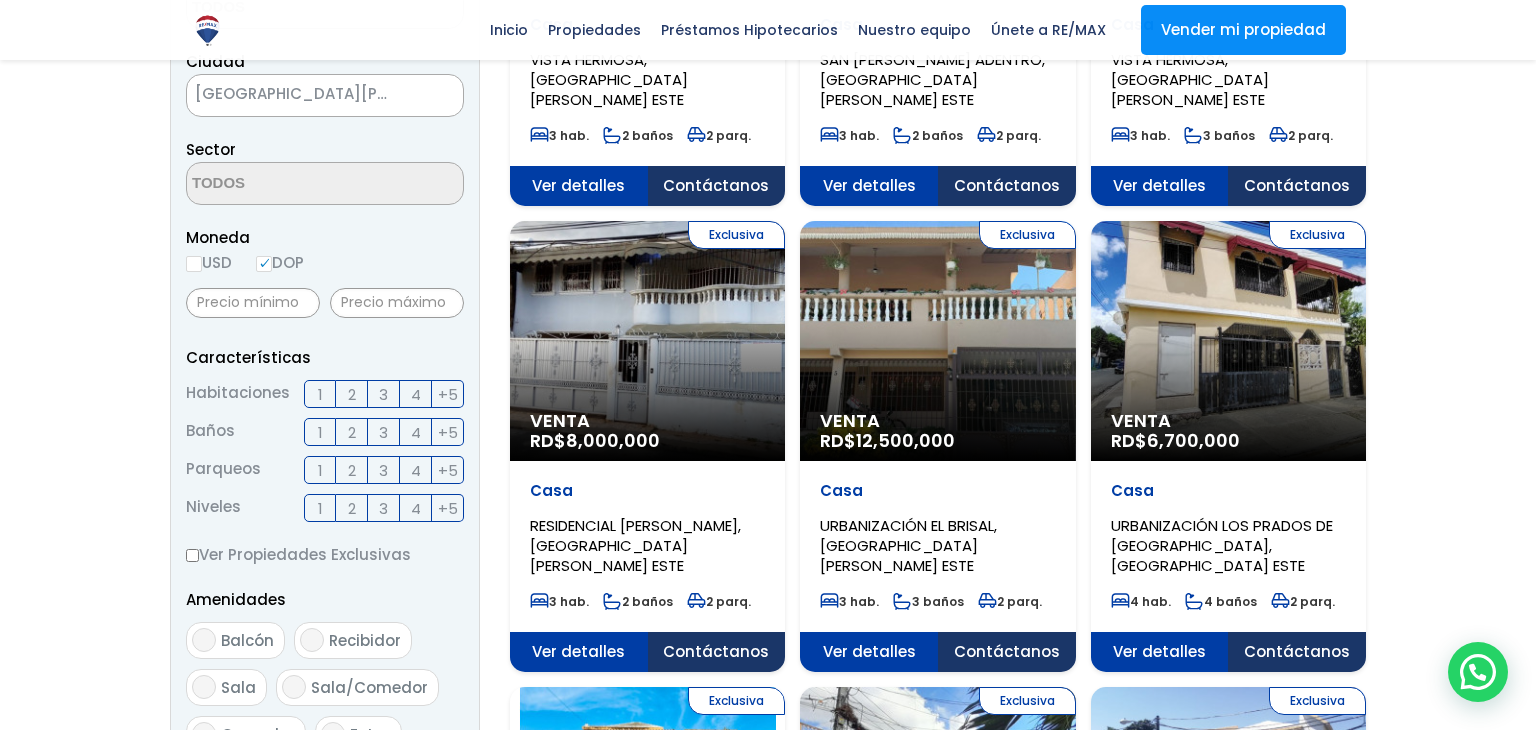 click on "2" at bounding box center (352, 394) 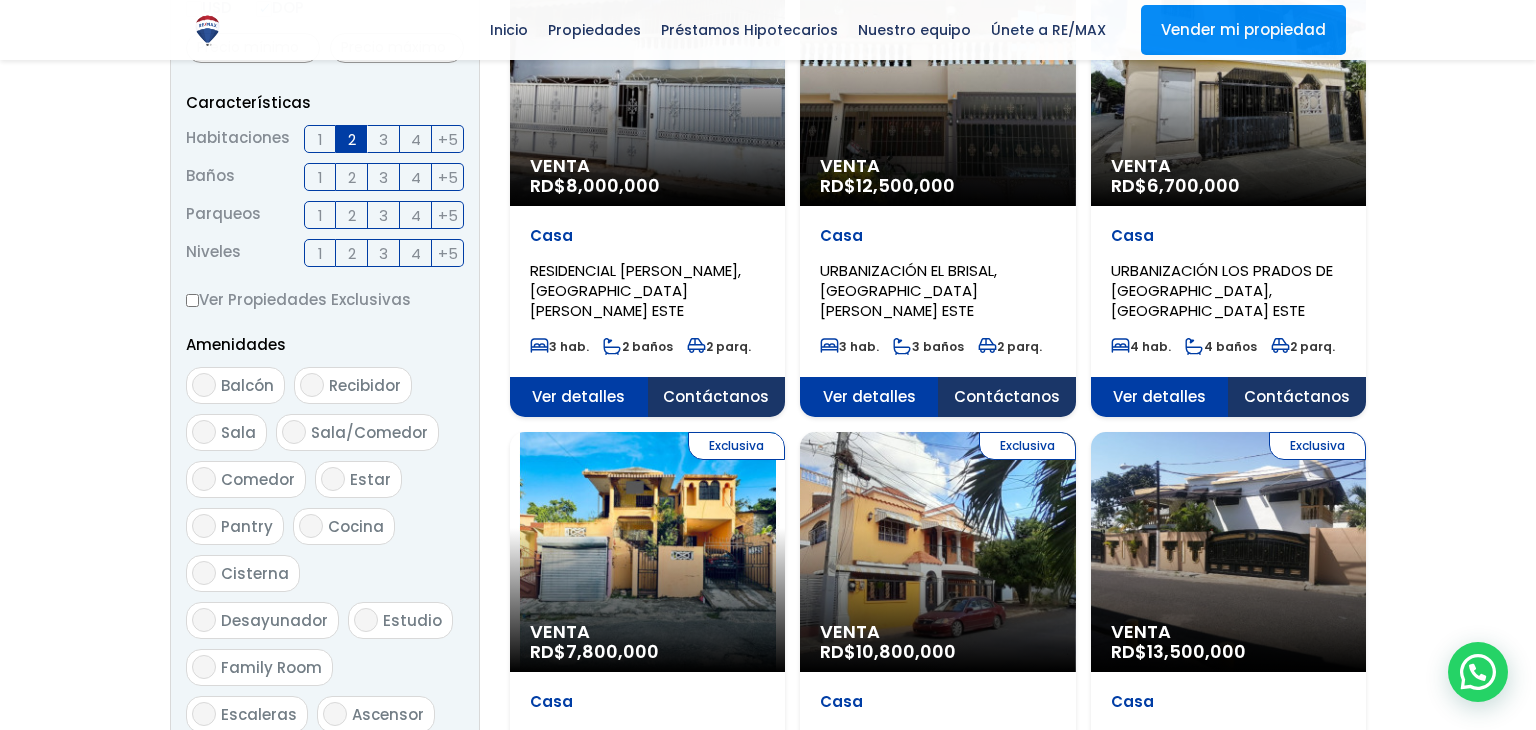 scroll, scrollTop: 776, scrollLeft: 0, axis: vertical 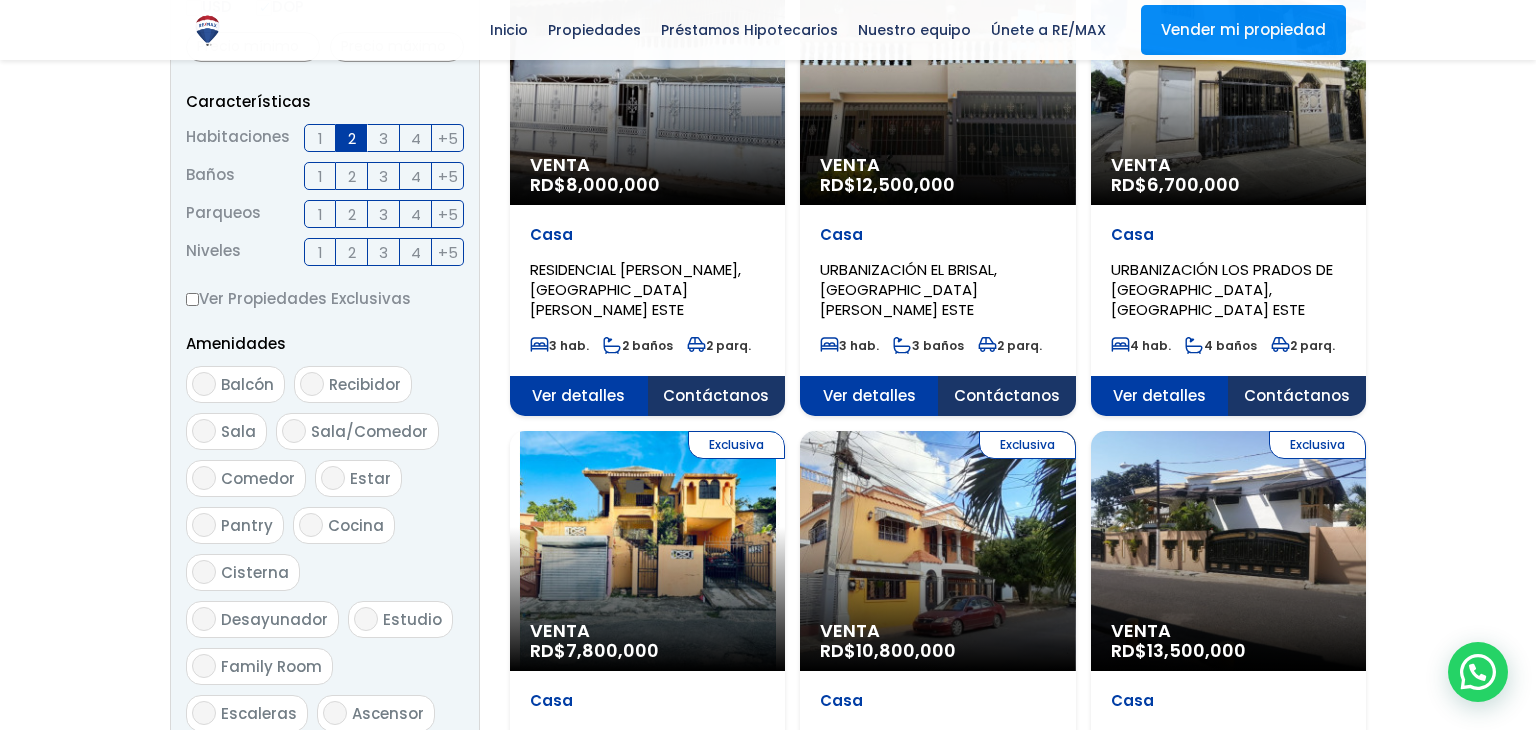 click on "1" at bounding box center [320, 176] 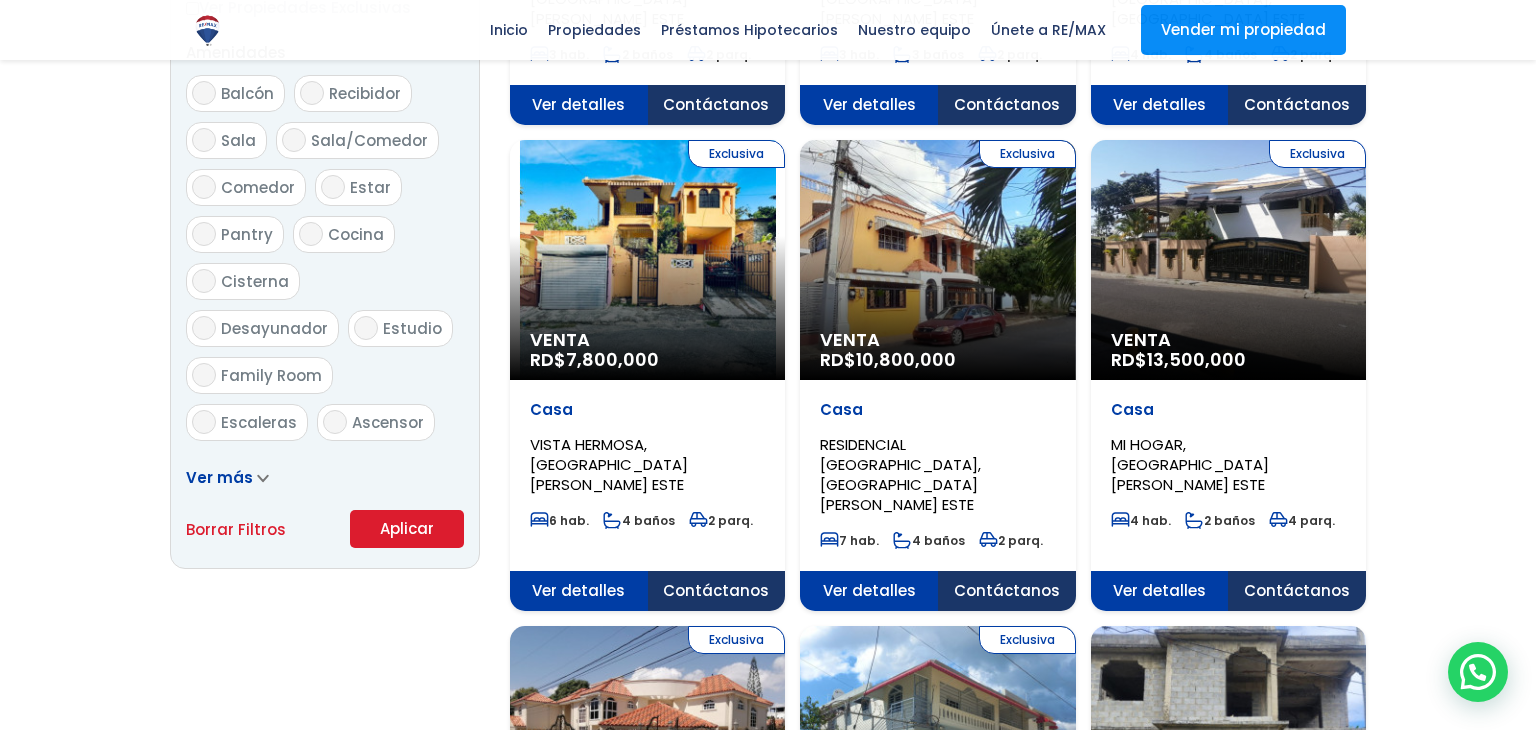 scroll, scrollTop: 1082, scrollLeft: 0, axis: vertical 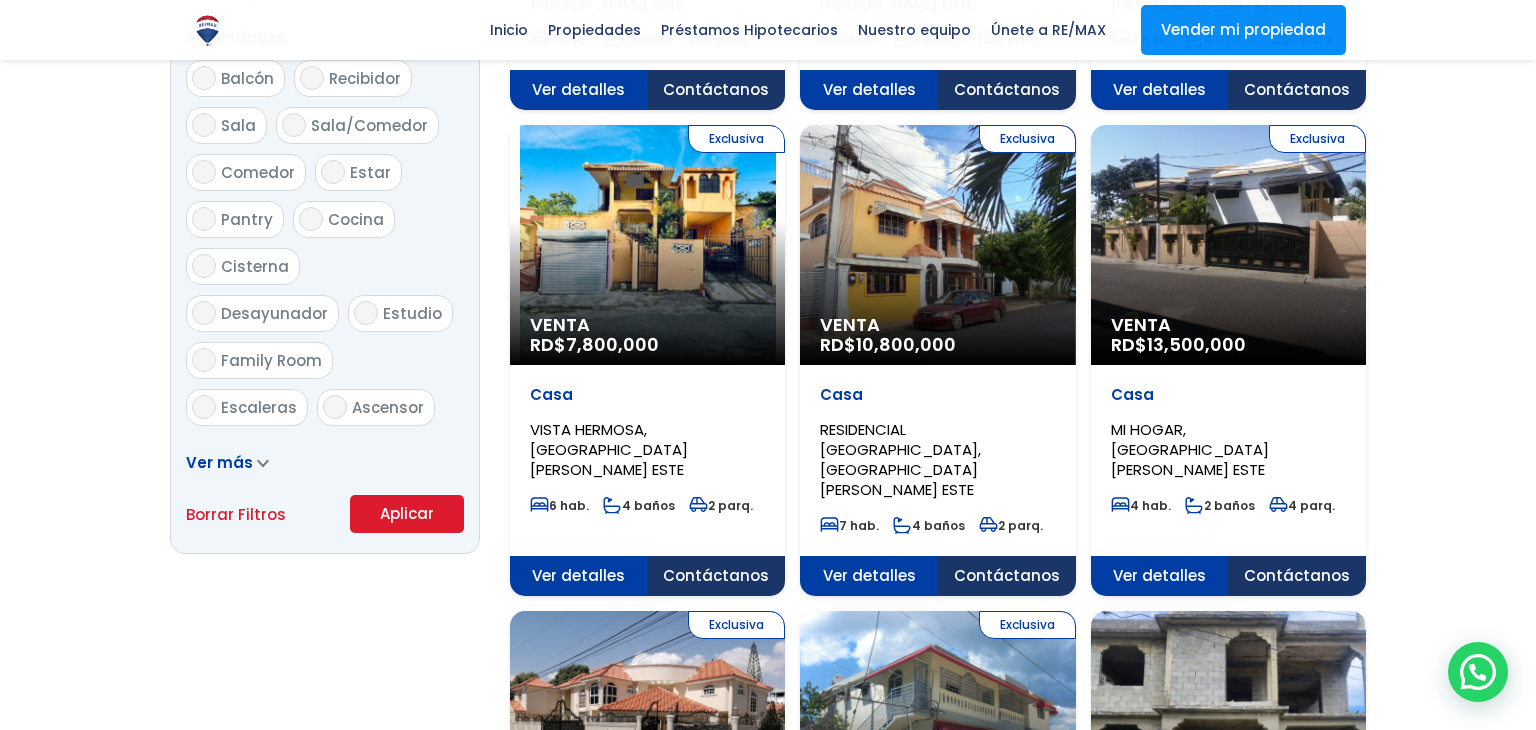 click on "Casa
MI HOGAR, SANTO DOMINGO ESTE
4 hab.
2 baños
4 parq." at bounding box center (647, -482) 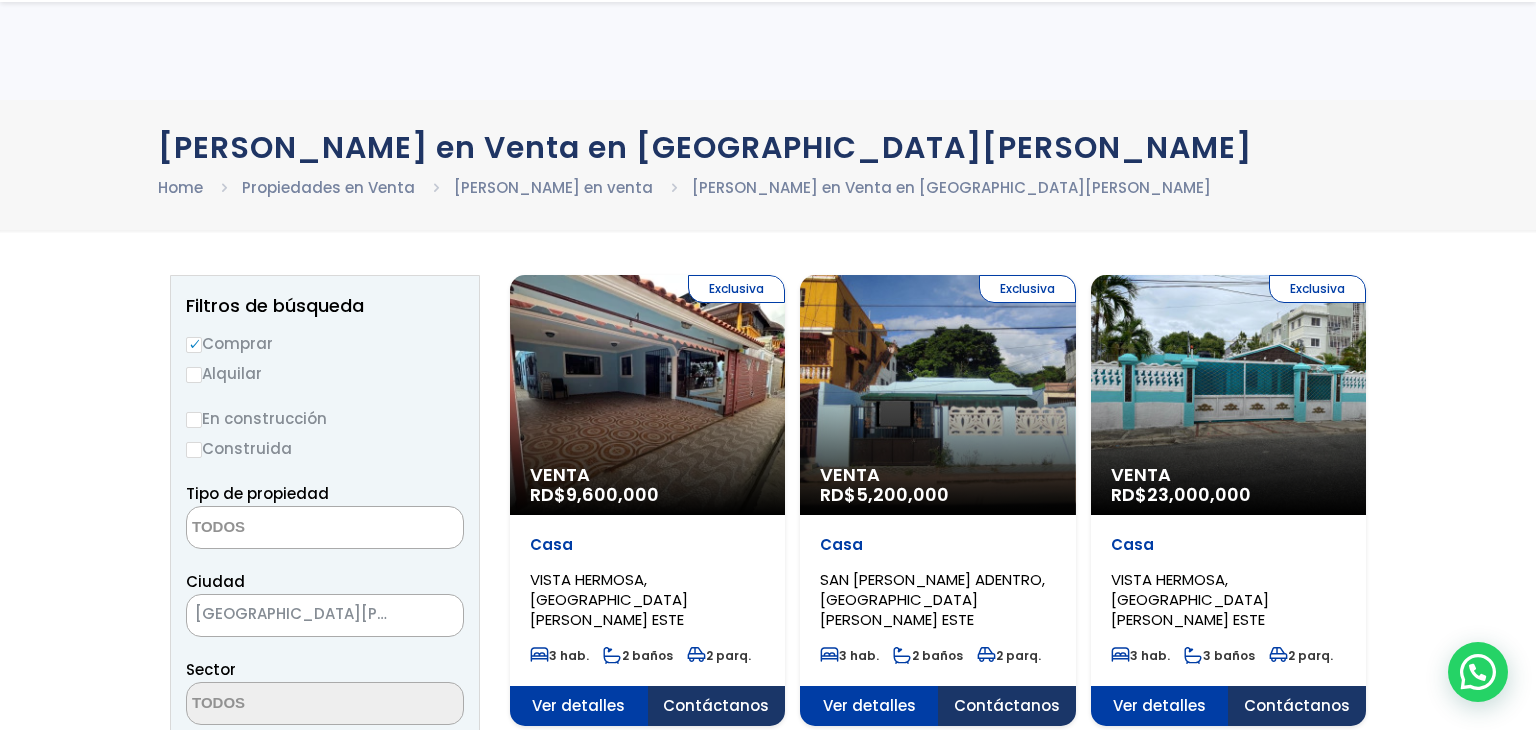 scroll, scrollTop: 2882, scrollLeft: 0, axis: vertical 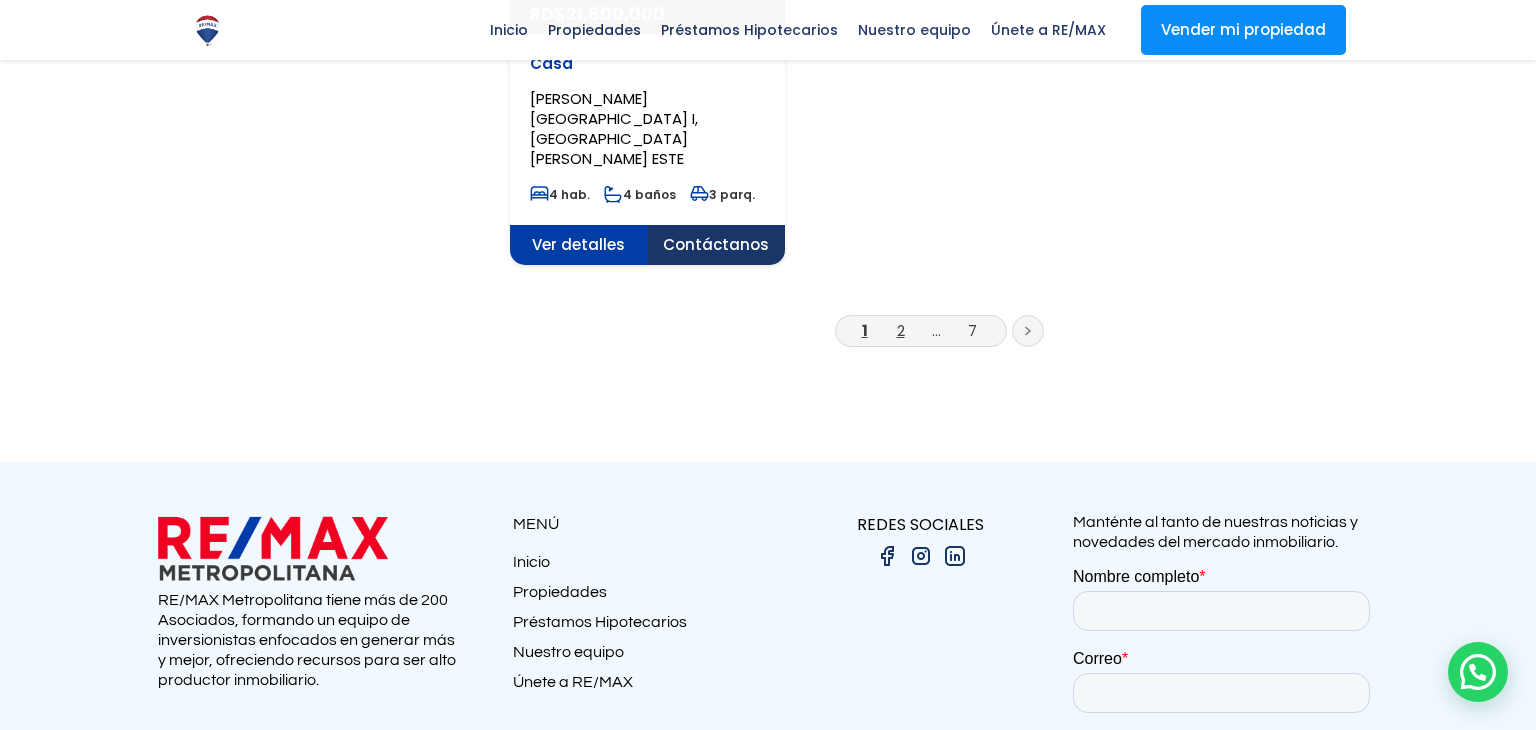click on "2" at bounding box center (901, 330) 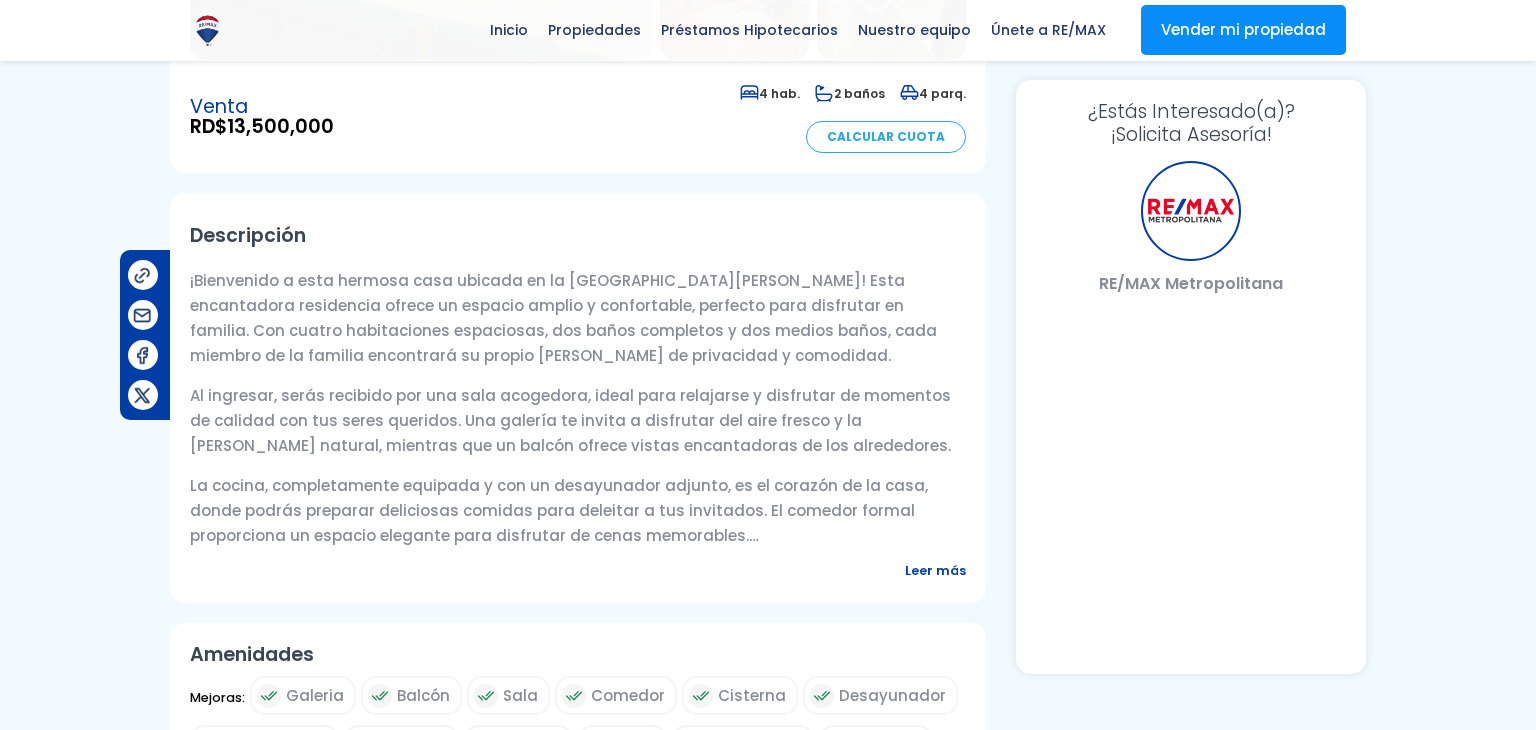 scroll, scrollTop: 0, scrollLeft: 0, axis: both 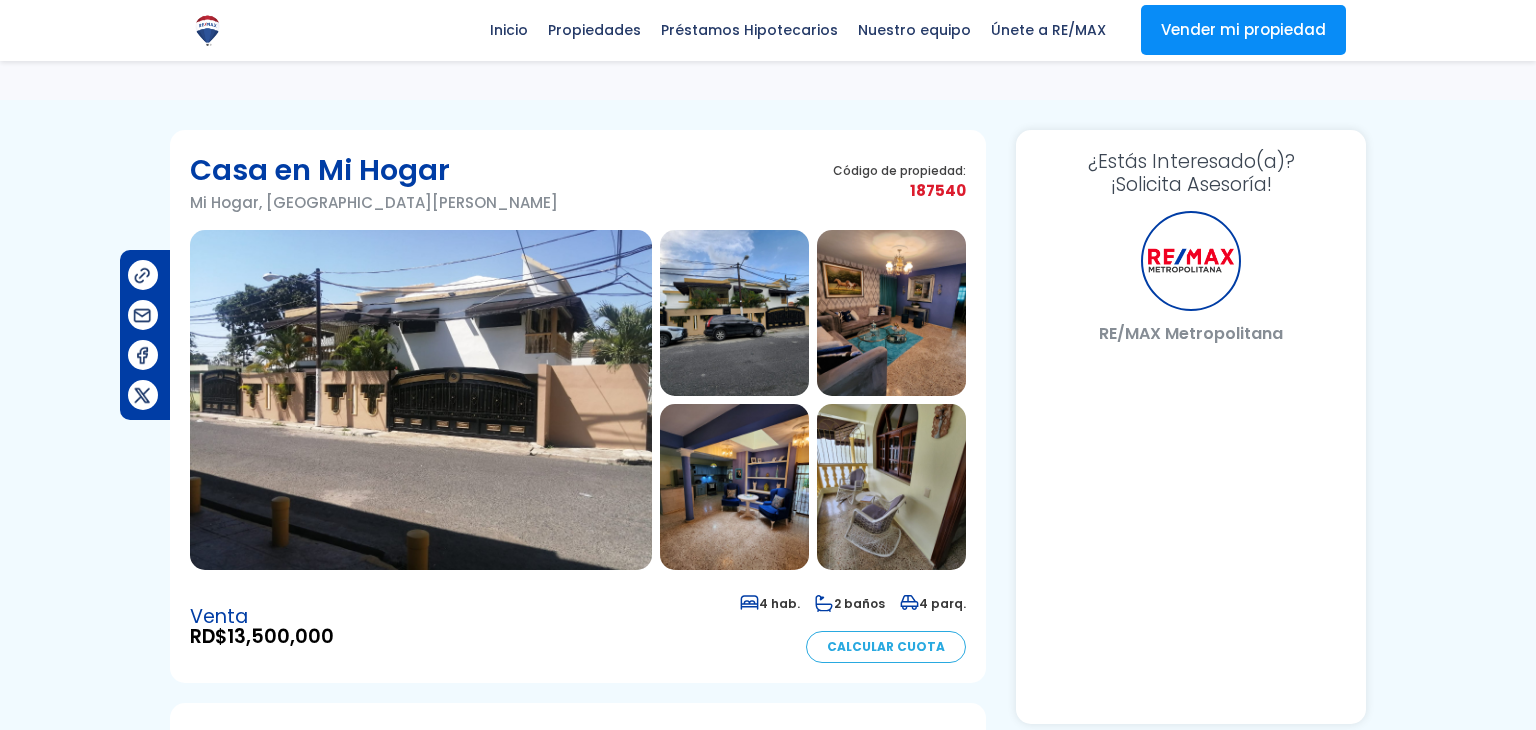 select on "US" 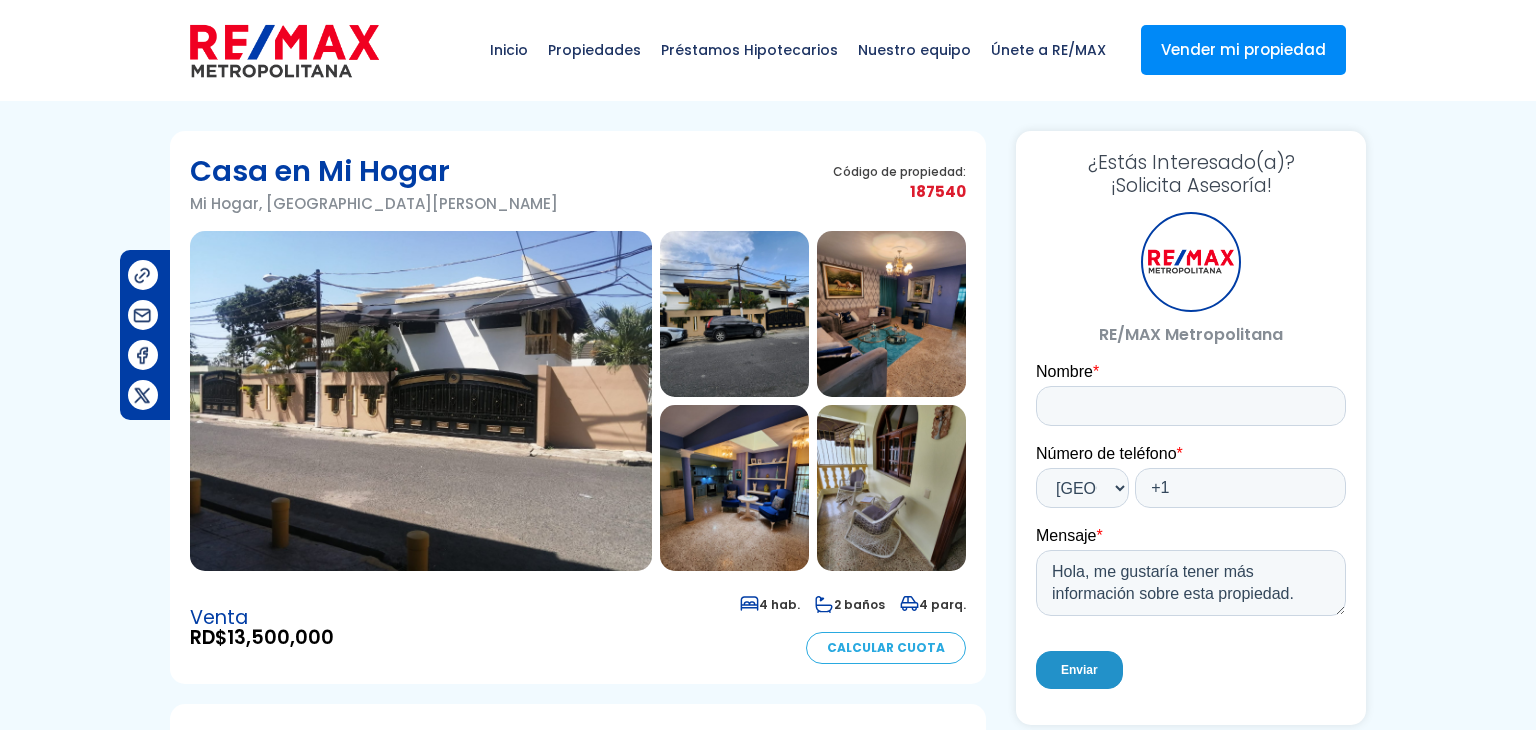 scroll, scrollTop: 0, scrollLeft: 0, axis: both 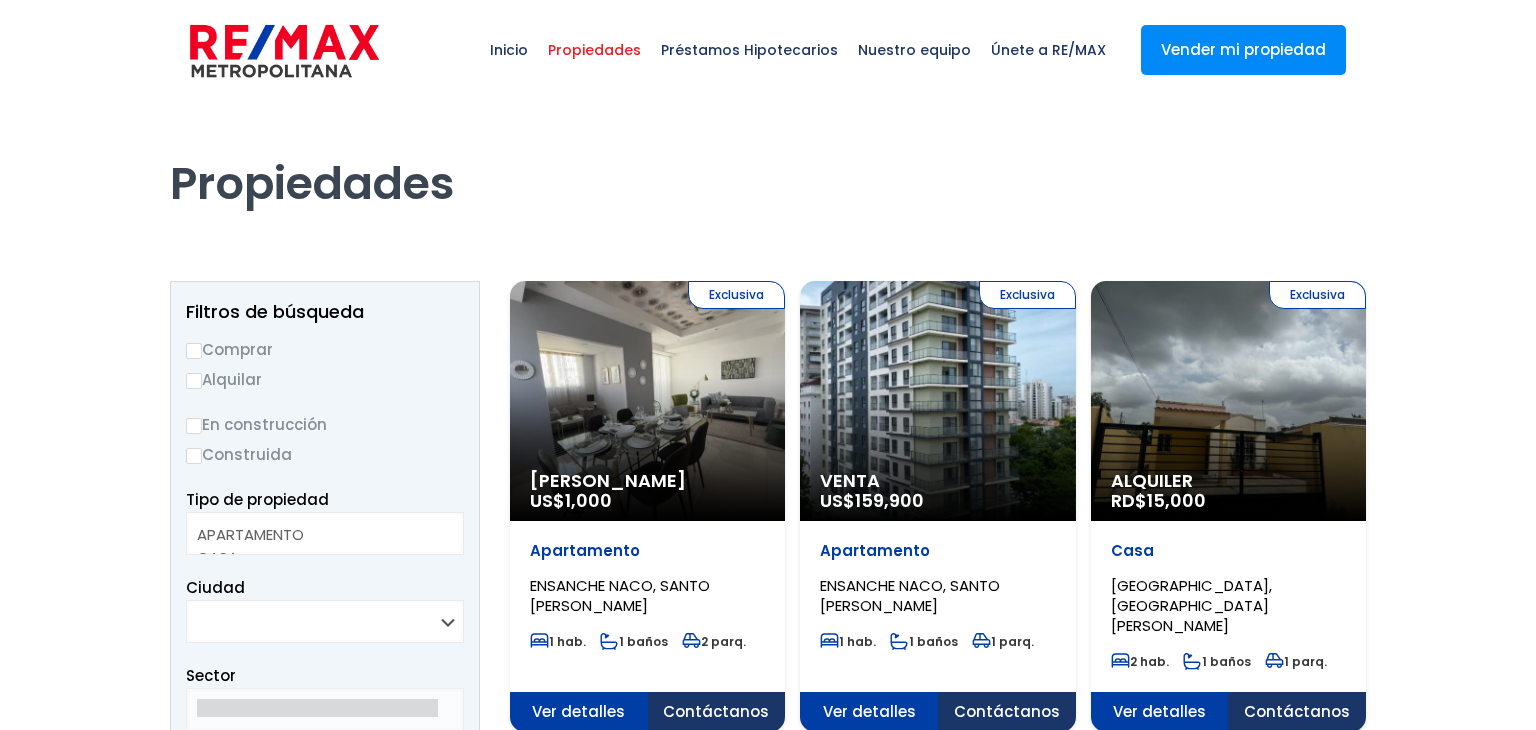 select 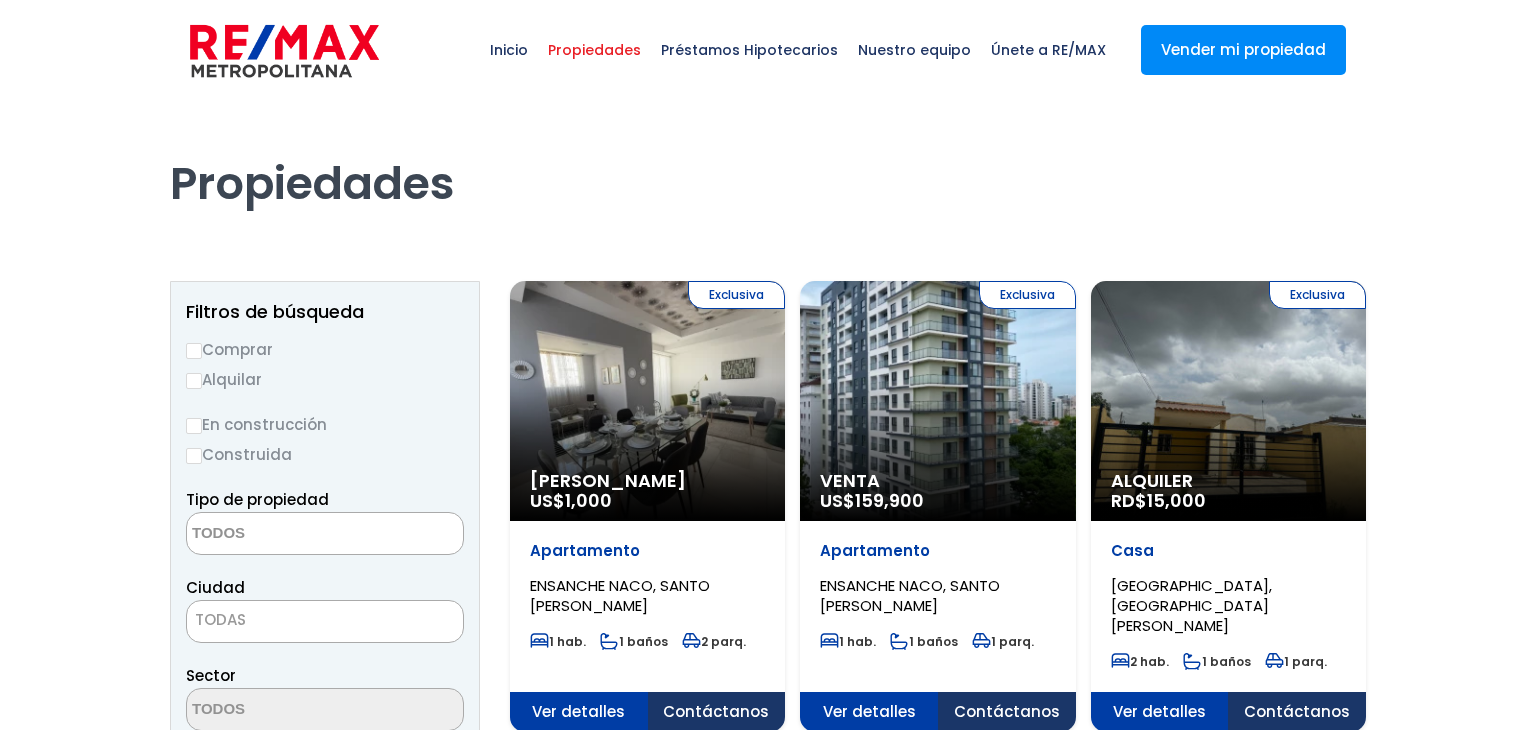 scroll, scrollTop: 0, scrollLeft: 0, axis: both 